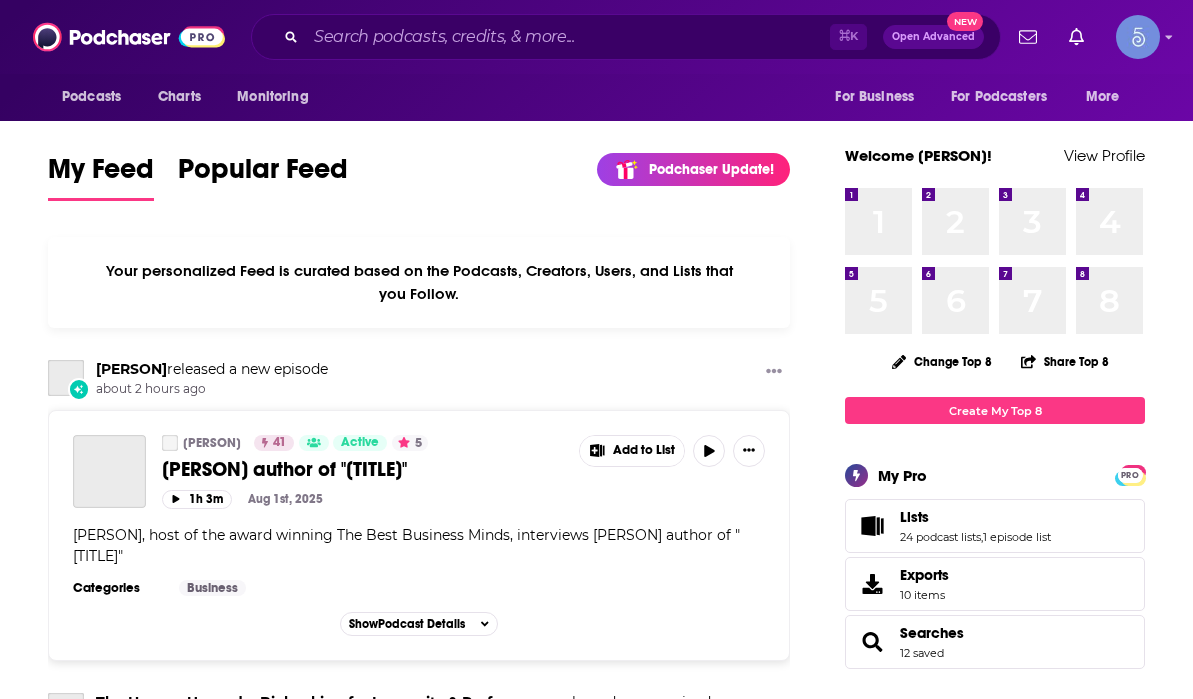 scroll, scrollTop: 0, scrollLeft: 0, axis: both 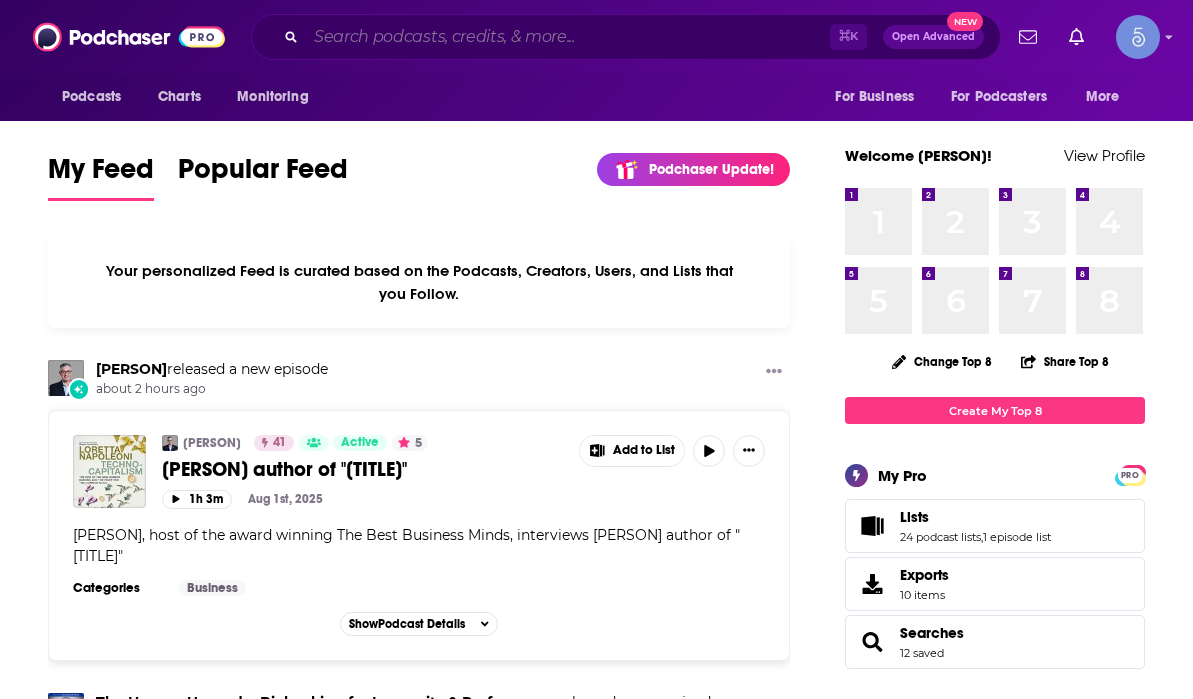 click at bounding box center (568, 37) 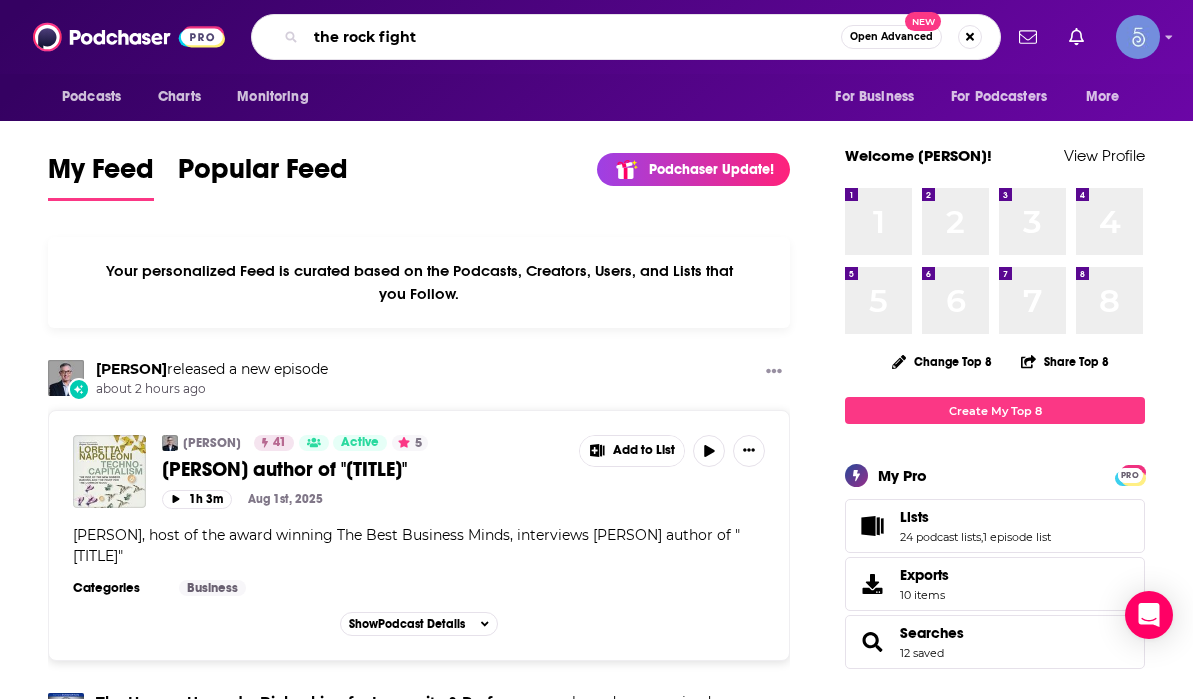 type on "the rock fight" 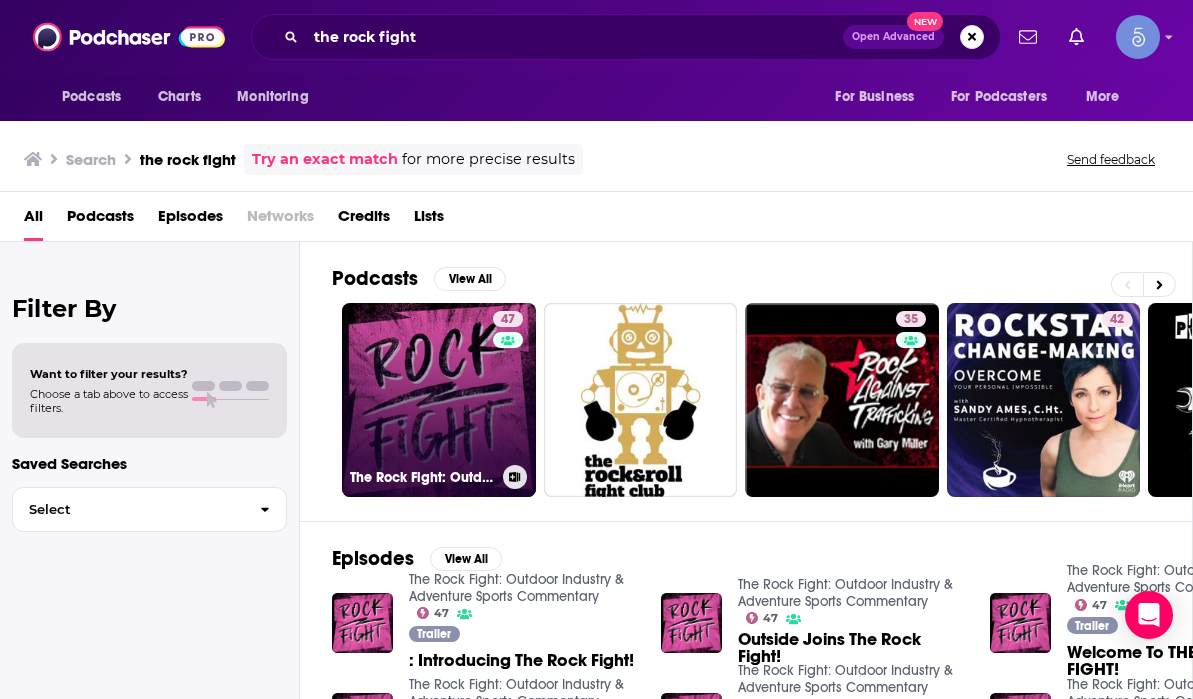 click on "47 The Rock Fight: Outdoor Industry &amp; Adventure Sports Commentary" at bounding box center [439, 400] 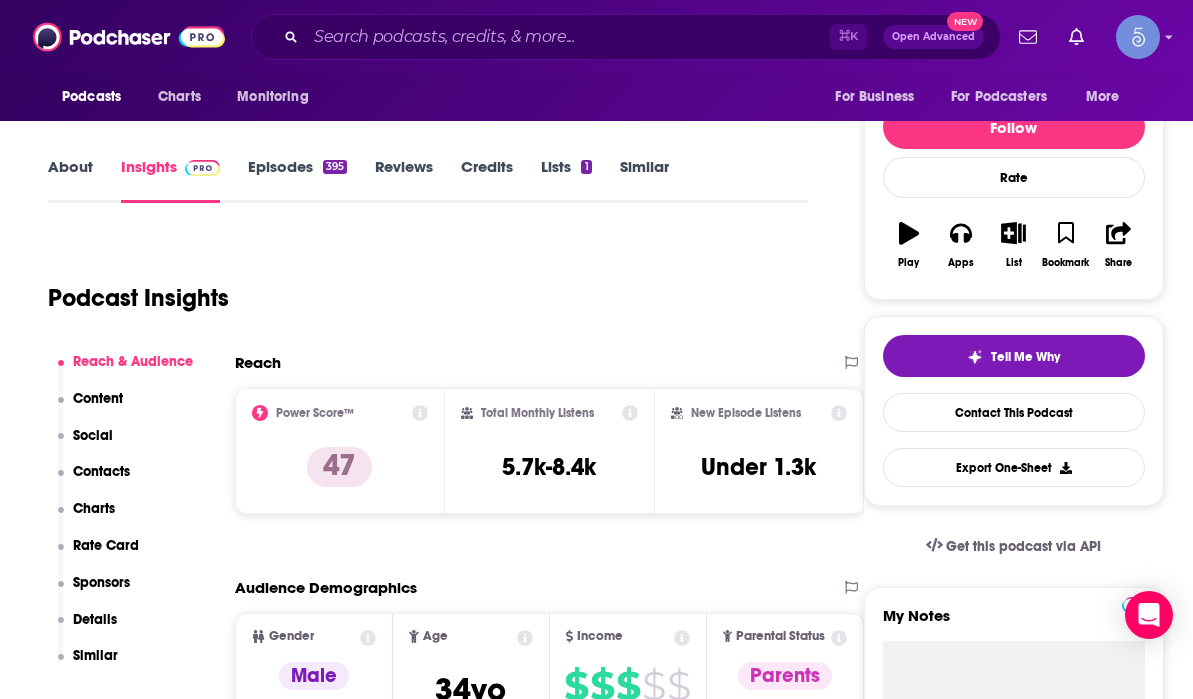scroll, scrollTop: 0, scrollLeft: 0, axis: both 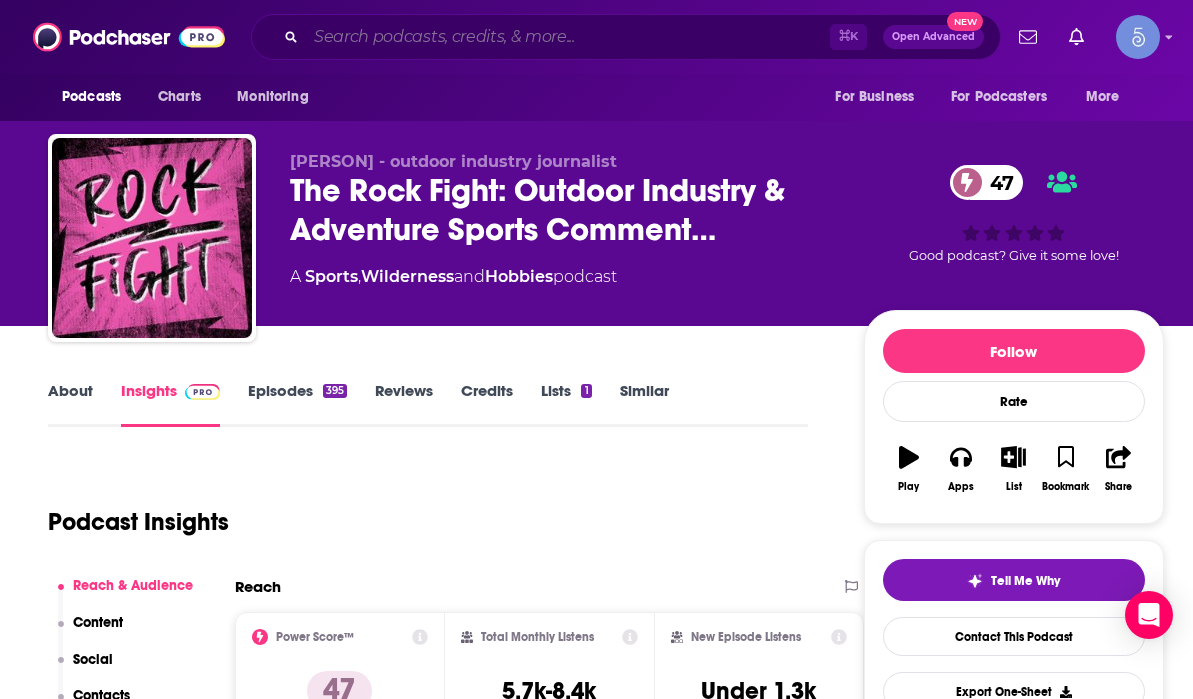 click at bounding box center (568, 37) 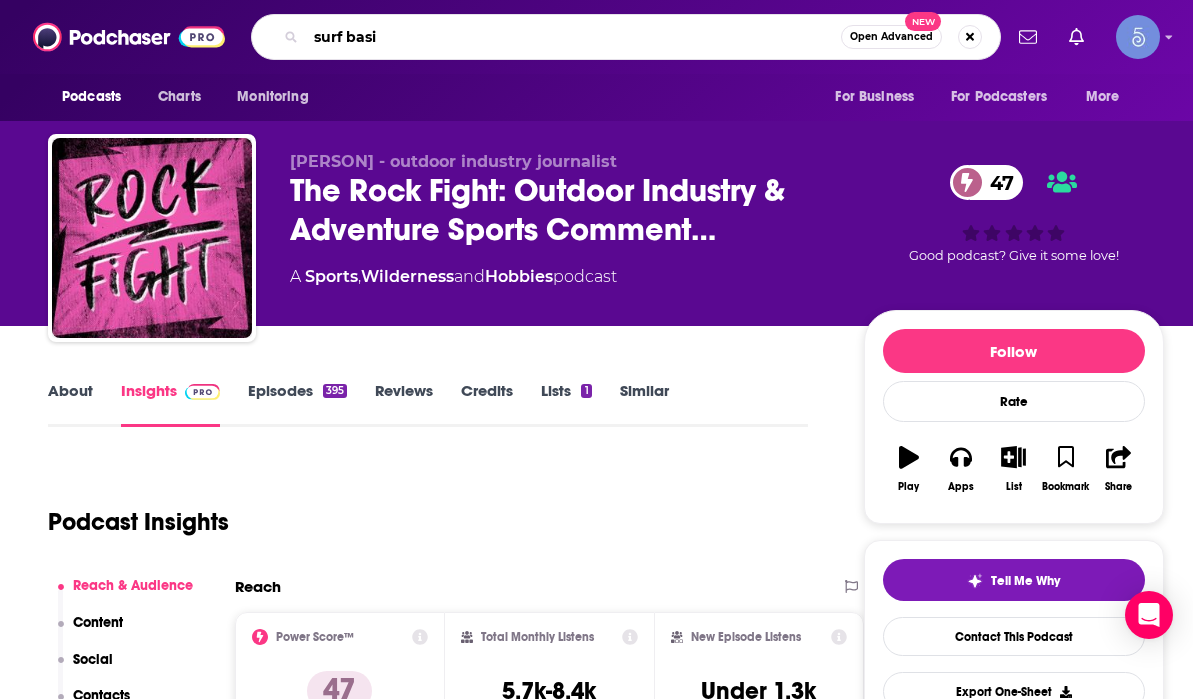 type on "surf basis" 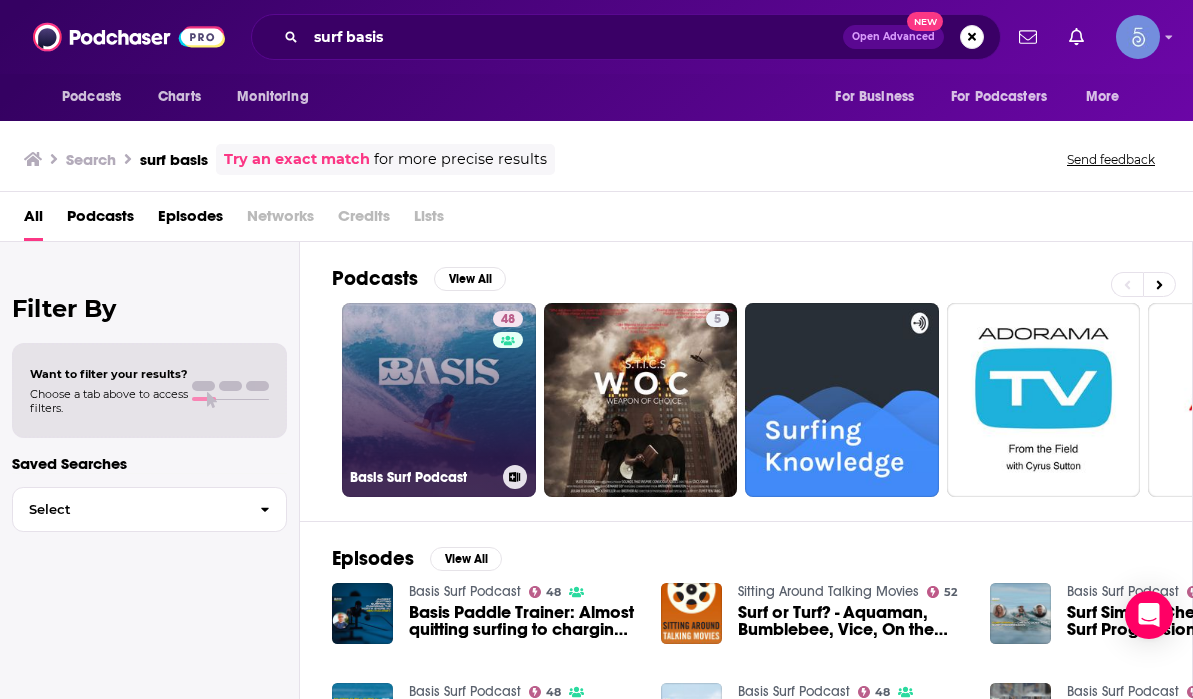 click on "48 Basis Surf Podcast" at bounding box center (439, 400) 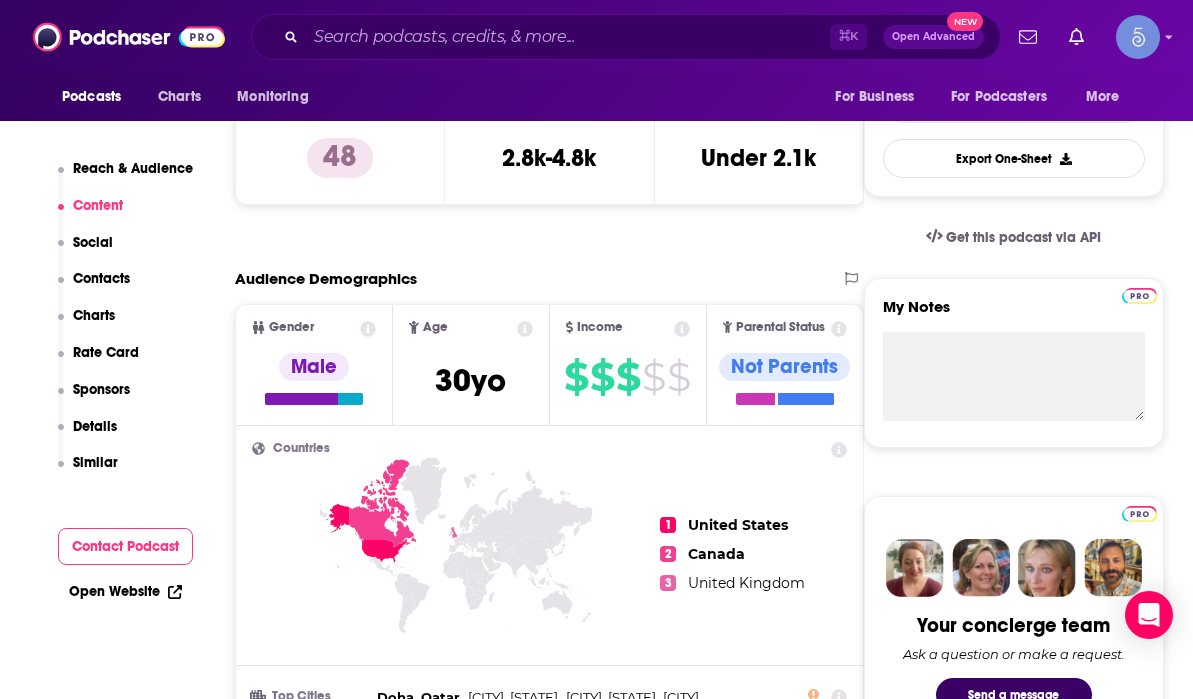 scroll, scrollTop: 531, scrollLeft: 0, axis: vertical 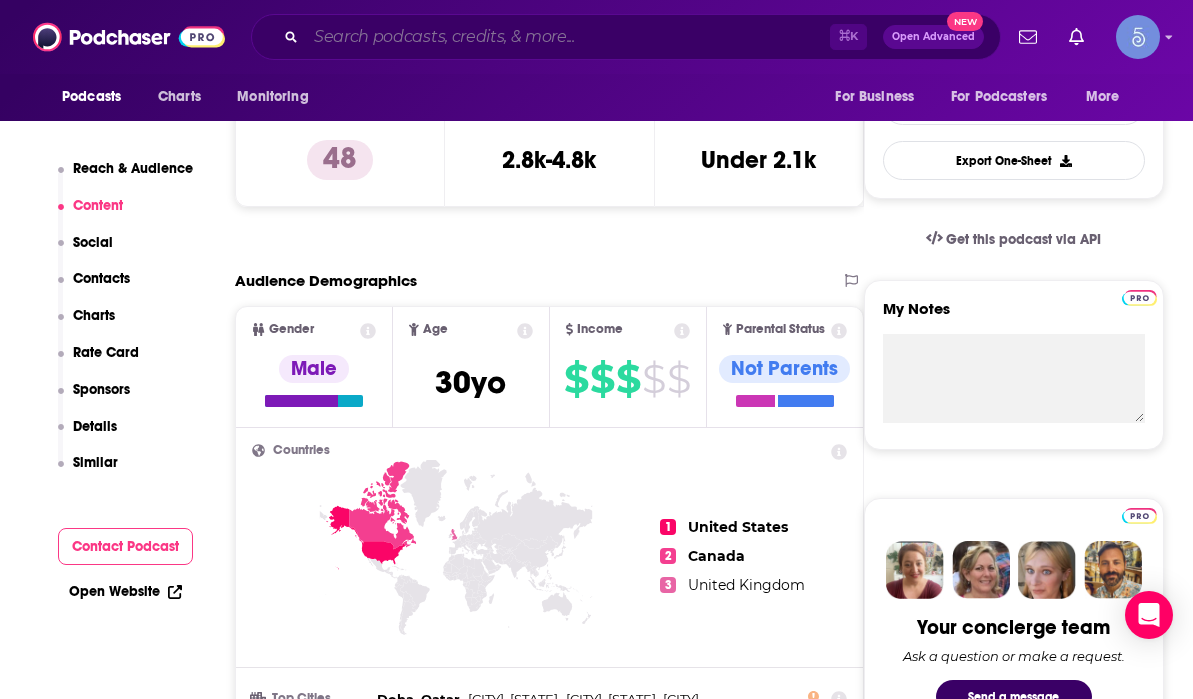 click at bounding box center (568, 37) 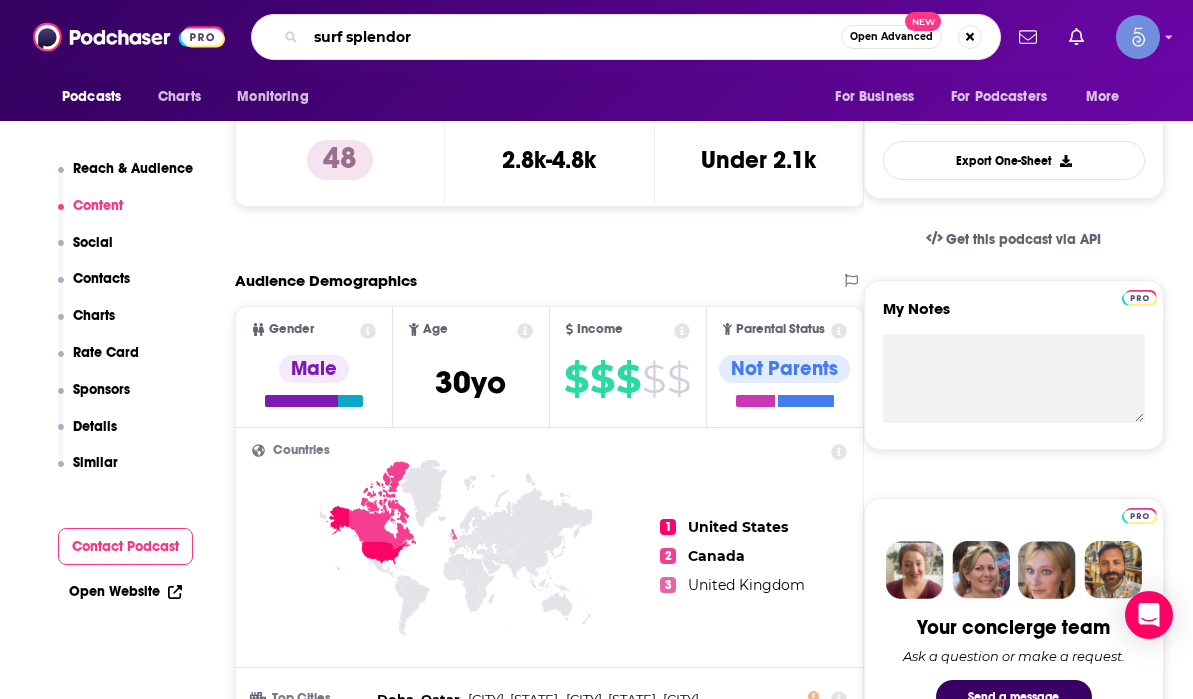 type on "surf splendor" 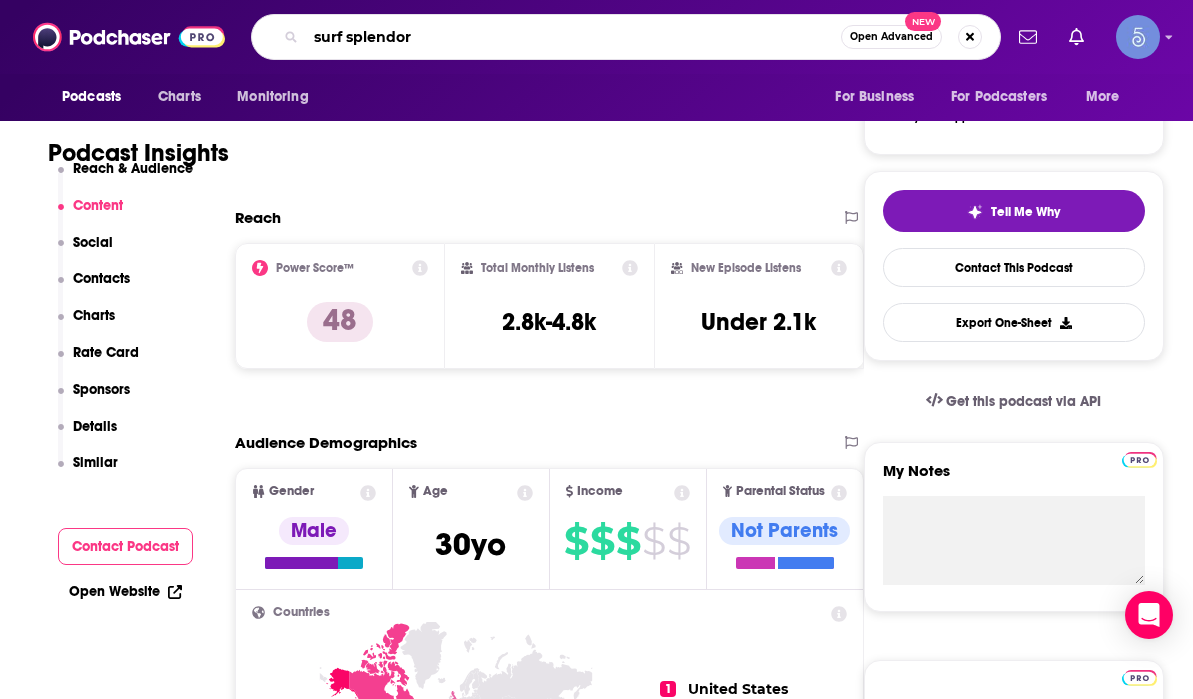 scroll, scrollTop: 371, scrollLeft: 0, axis: vertical 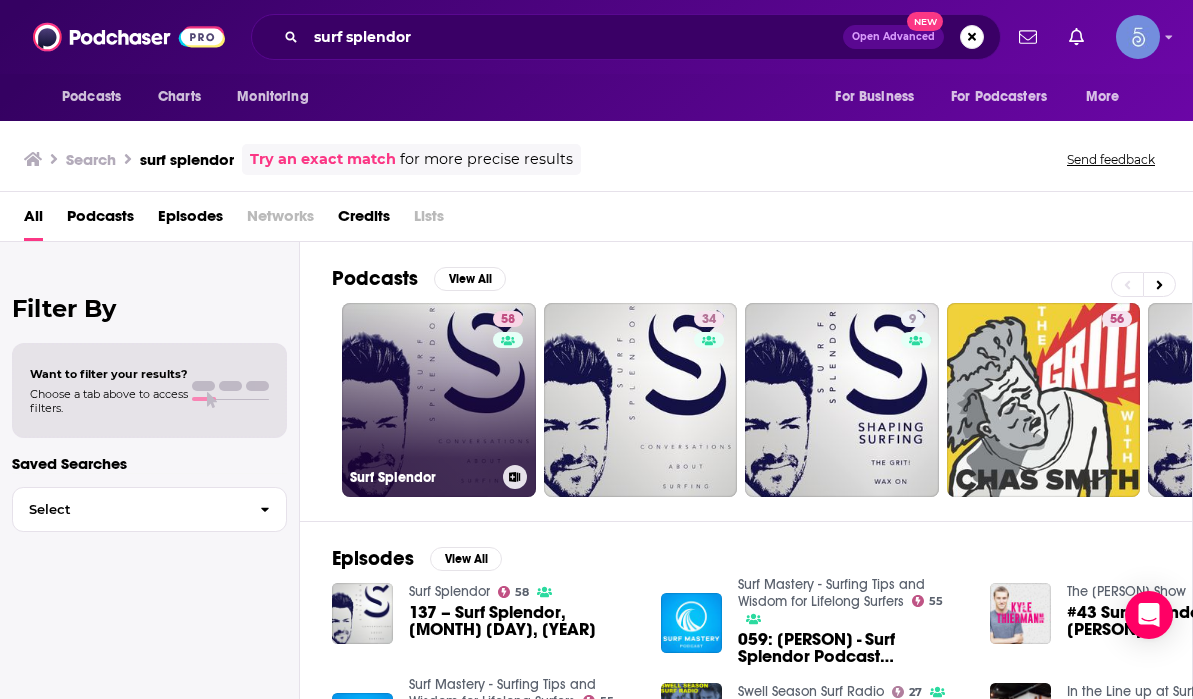 click on "58" at bounding box center [510, 388] 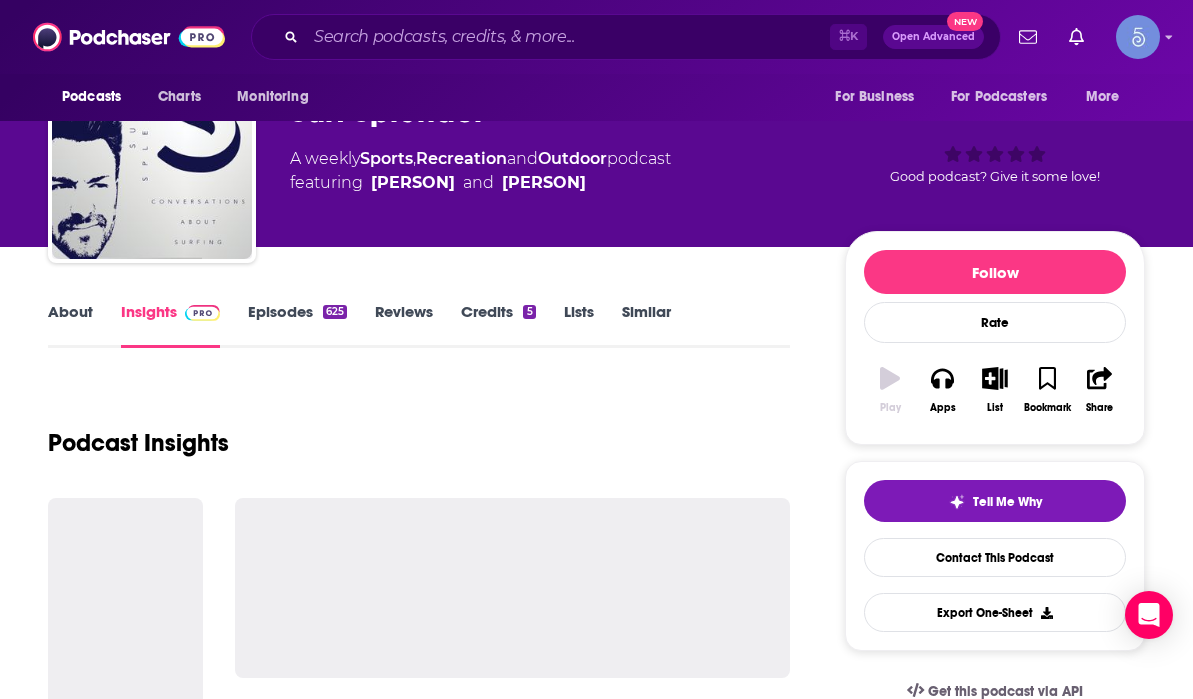 scroll, scrollTop: 0, scrollLeft: 0, axis: both 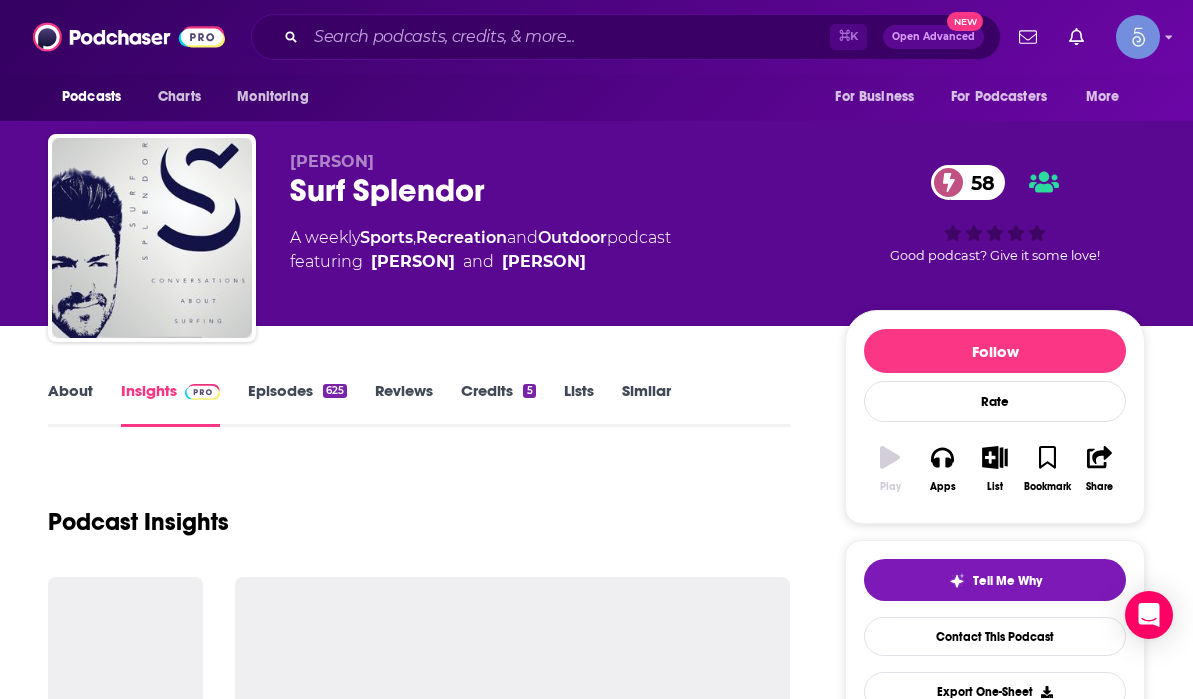 click on "Insights" at bounding box center [170, 404] 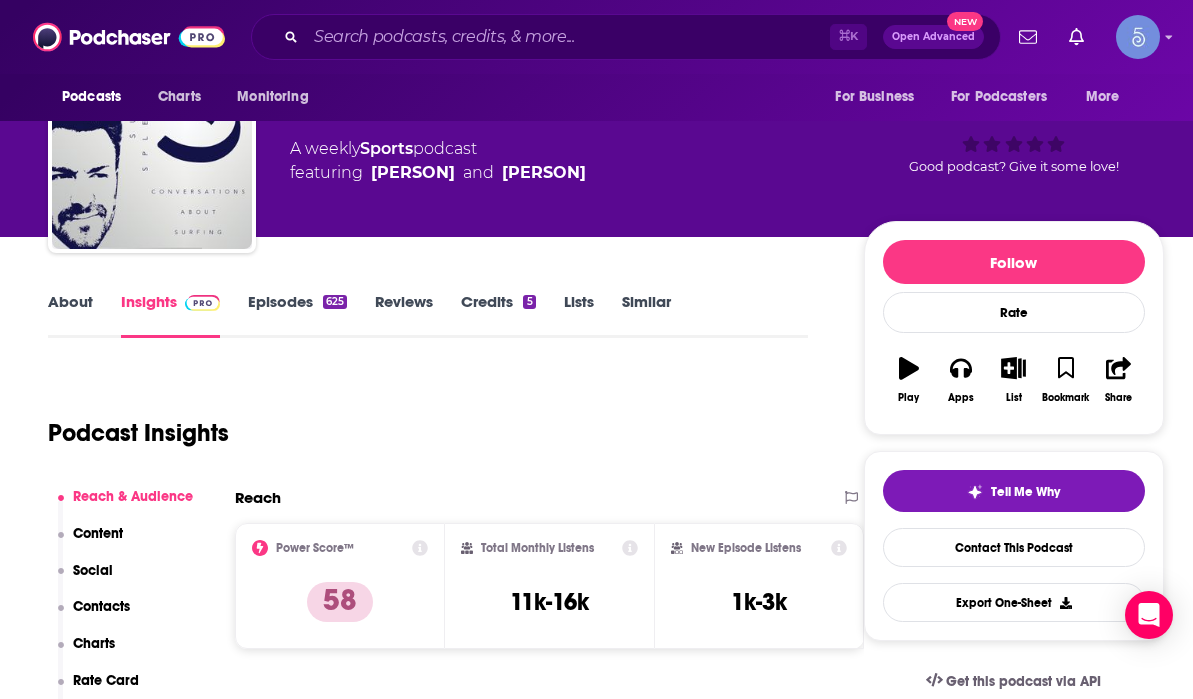 scroll, scrollTop: 0, scrollLeft: 0, axis: both 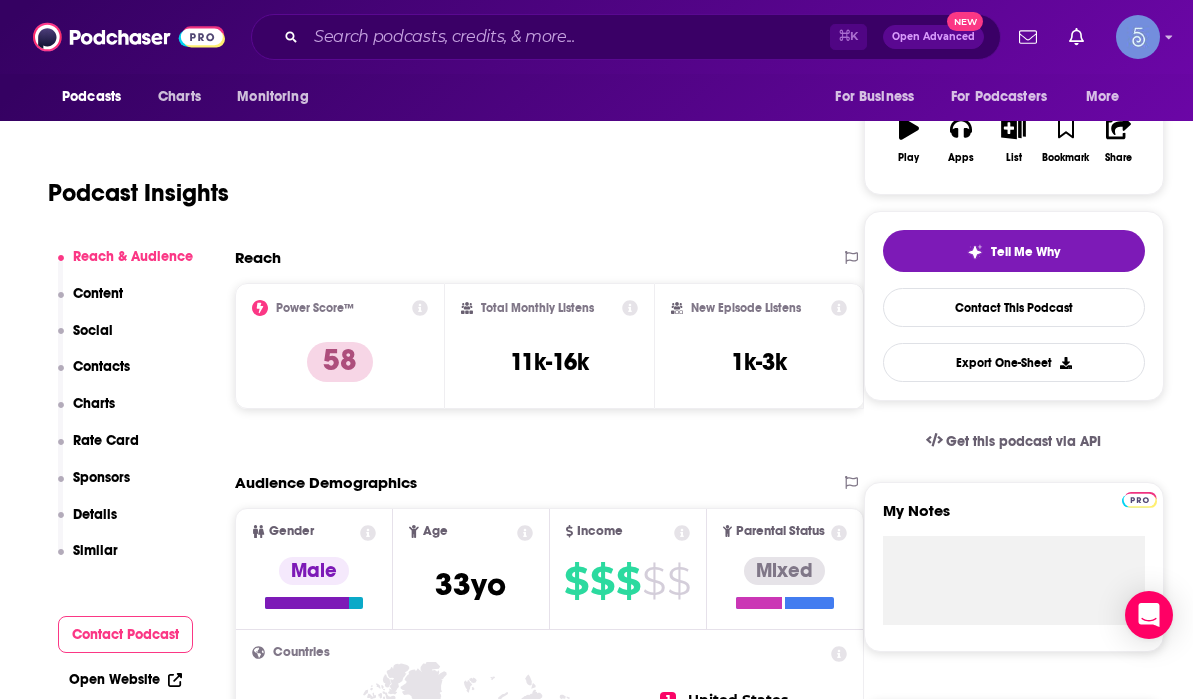 click on "Similar" at bounding box center [95, 550] 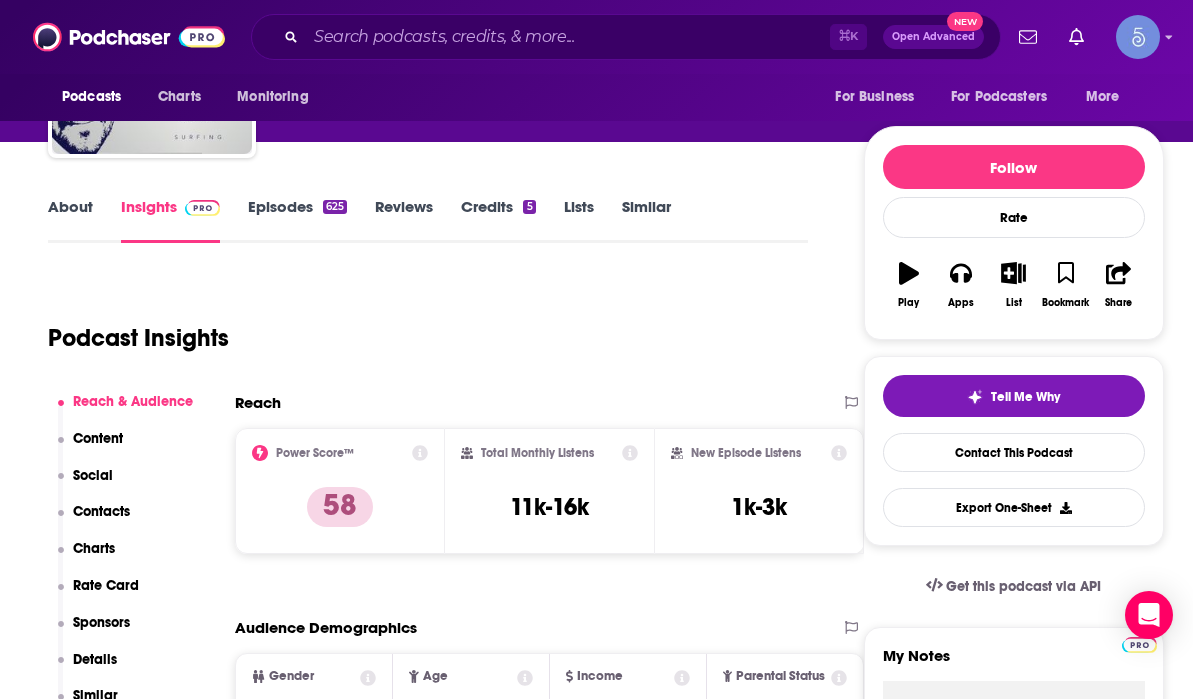 scroll, scrollTop: 0, scrollLeft: 0, axis: both 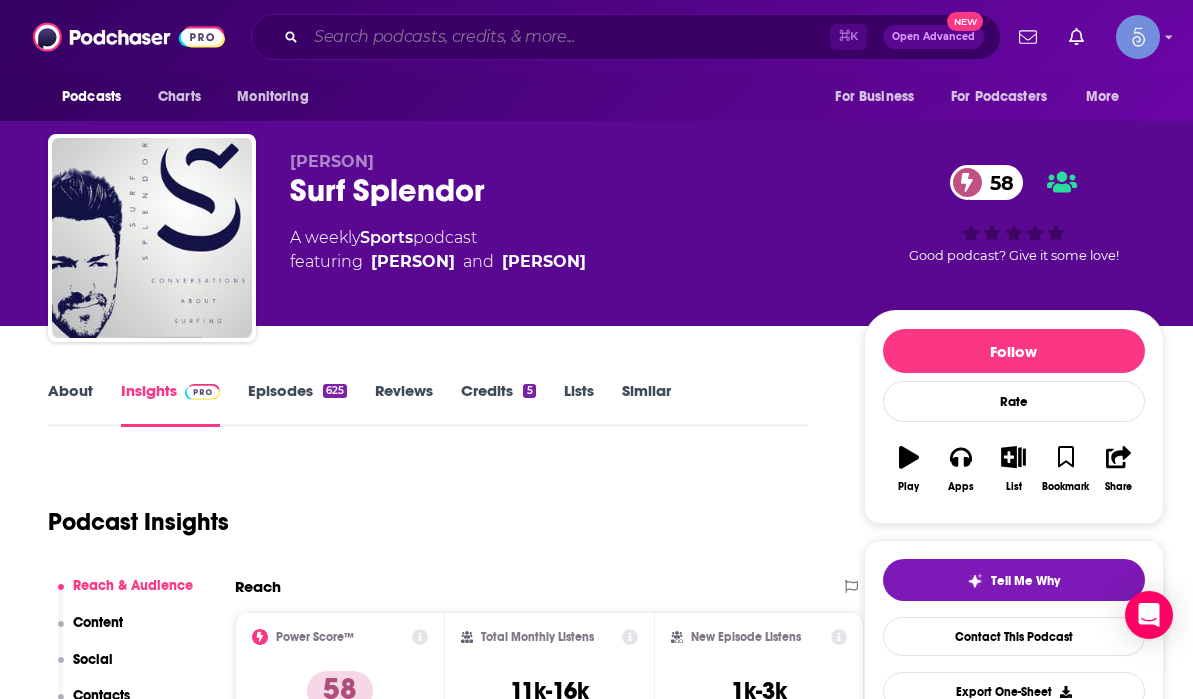 click at bounding box center (568, 37) 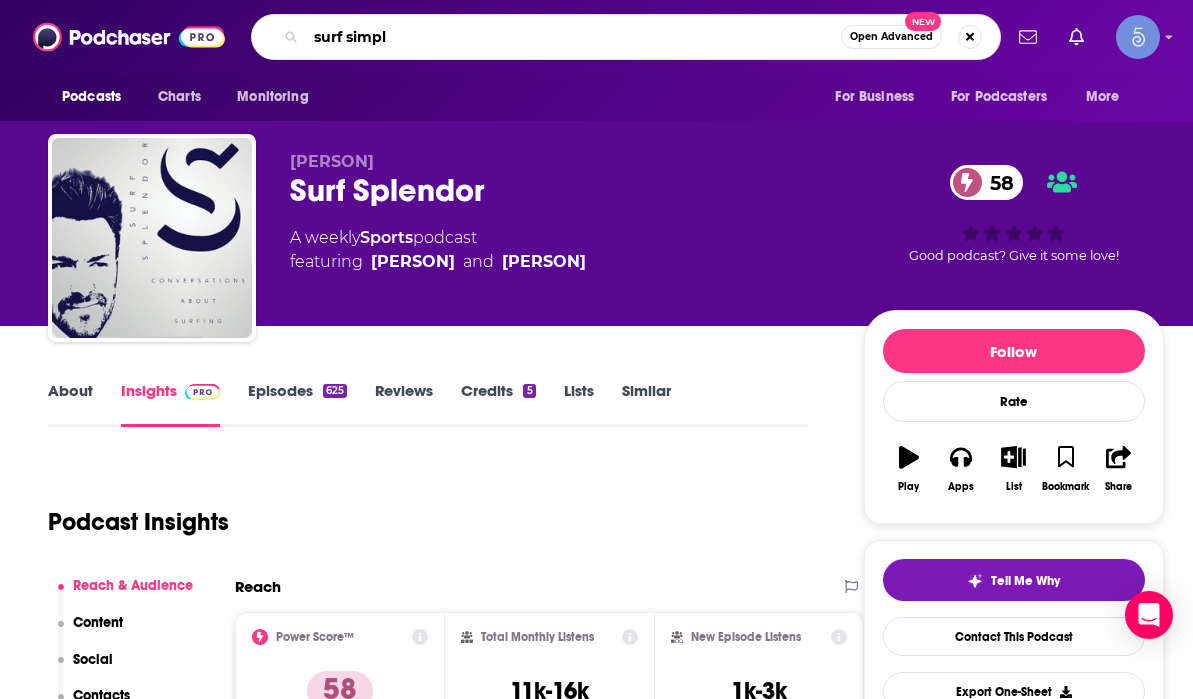 type on "surf simply" 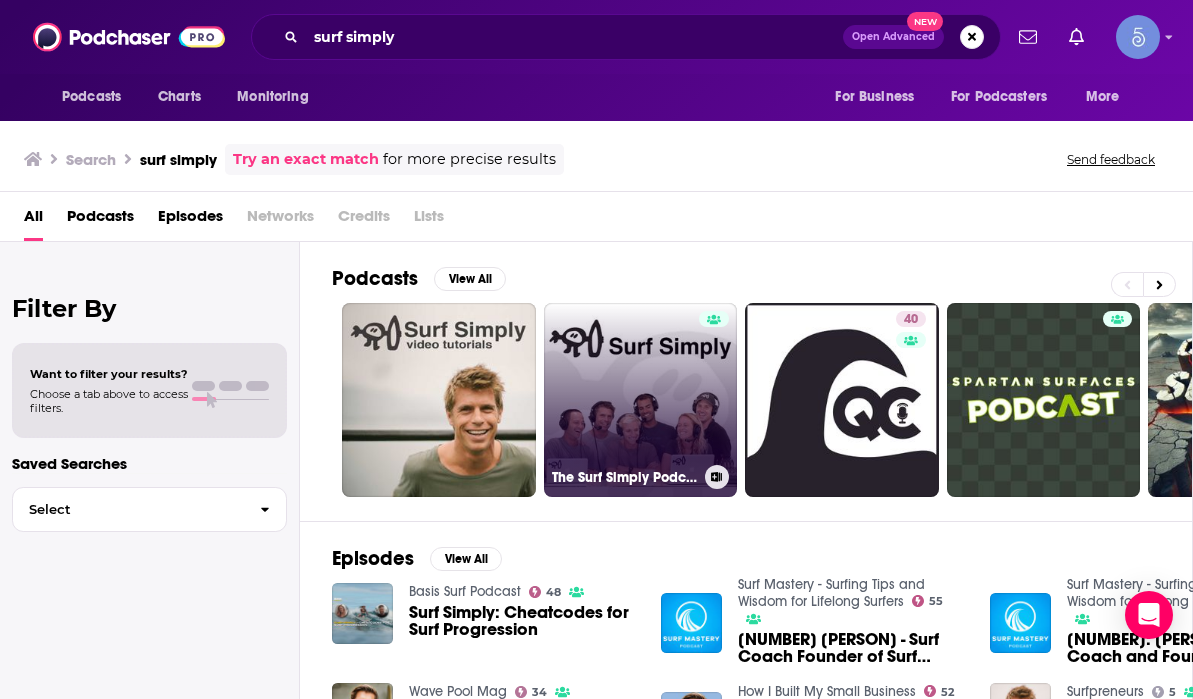 click on "The Surf Simply Podcast" at bounding box center (641, 400) 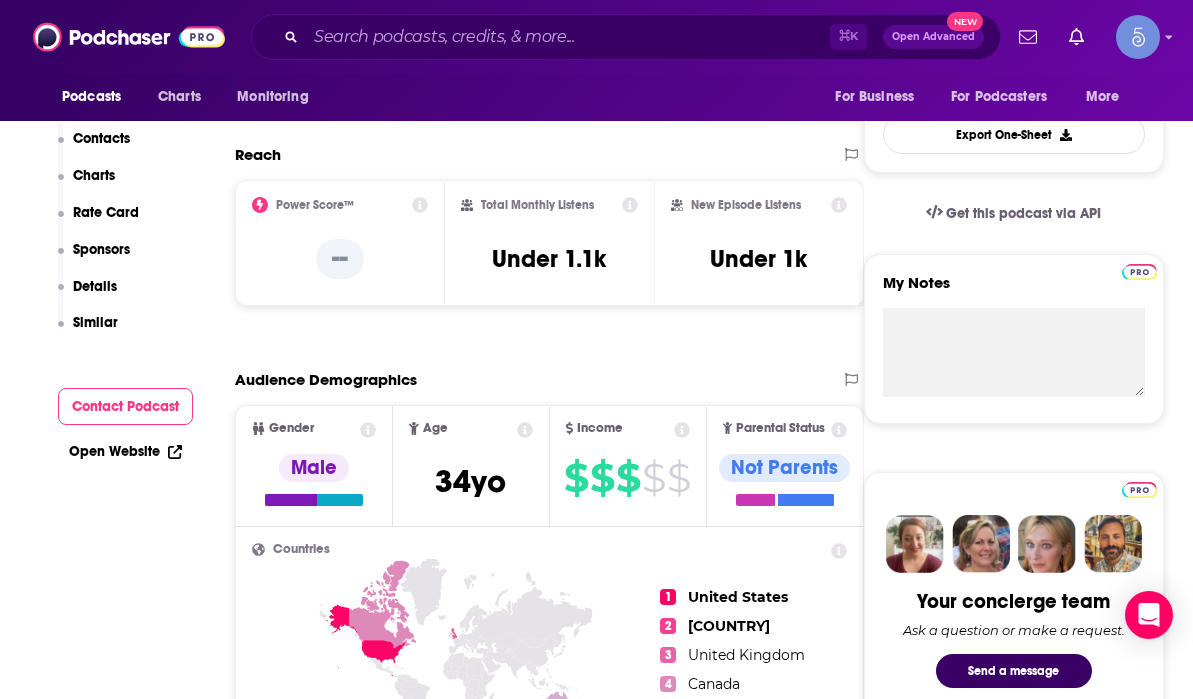 scroll, scrollTop: 0, scrollLeft: 0, axis: both 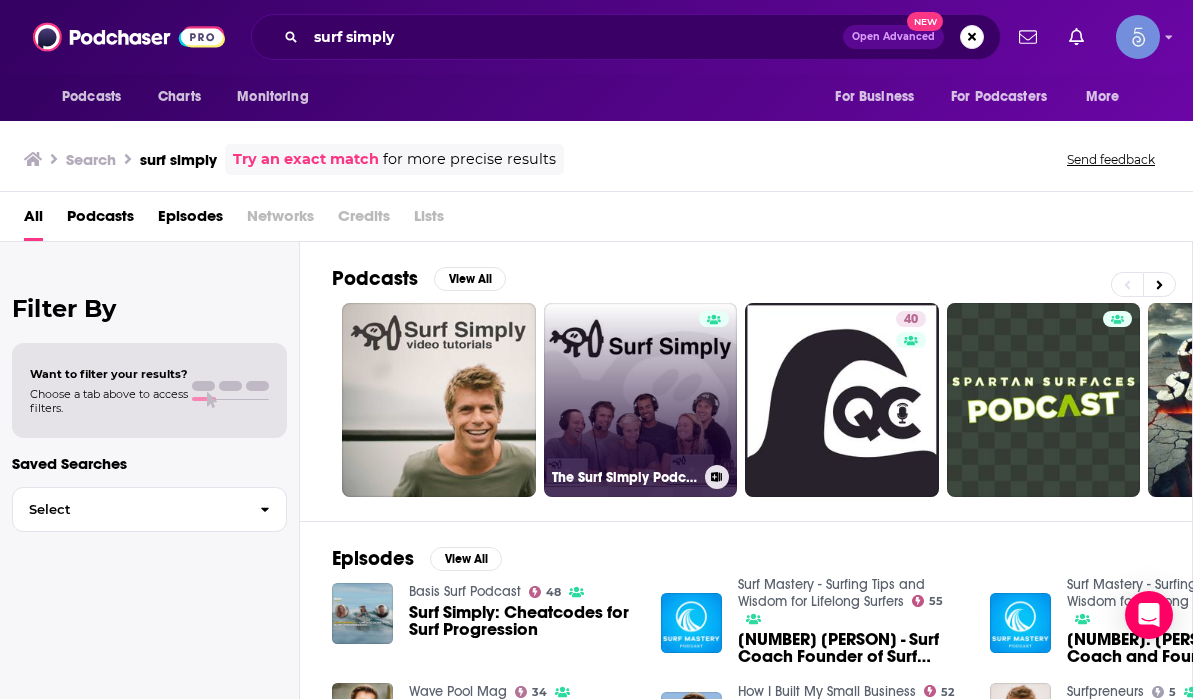 click on "The Surf Simply Podcast" at bounding box center (641, 400) 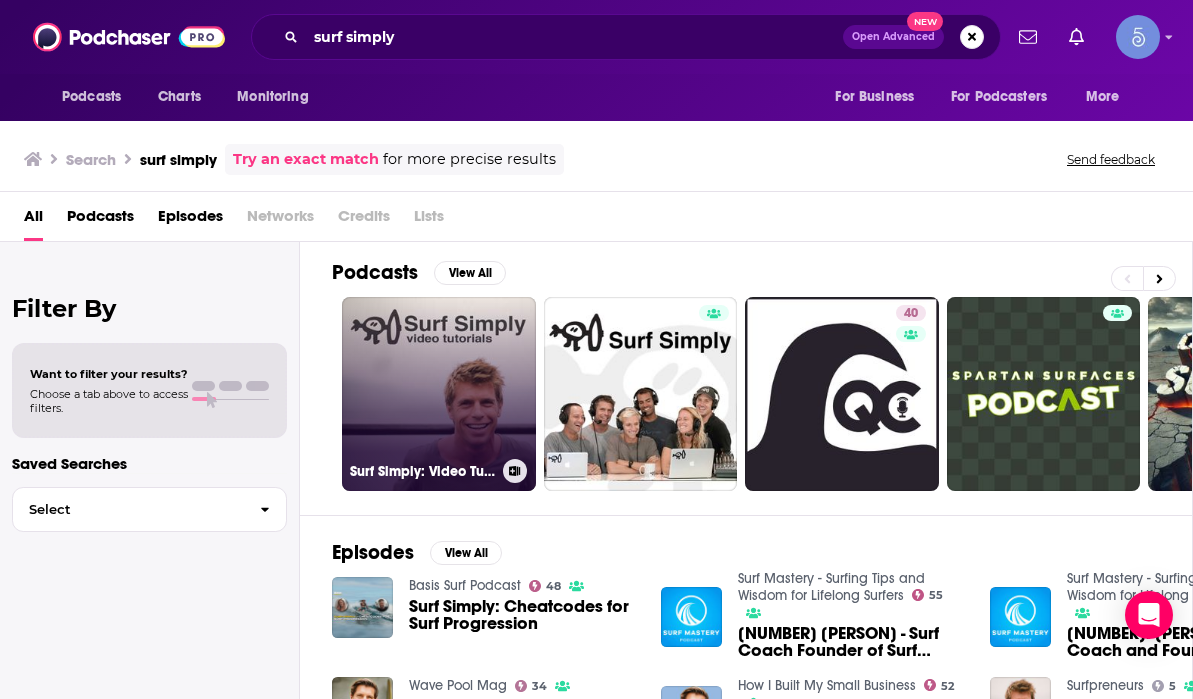 scroll, scrollTop: 0, scrollLeft: 0, axis: both 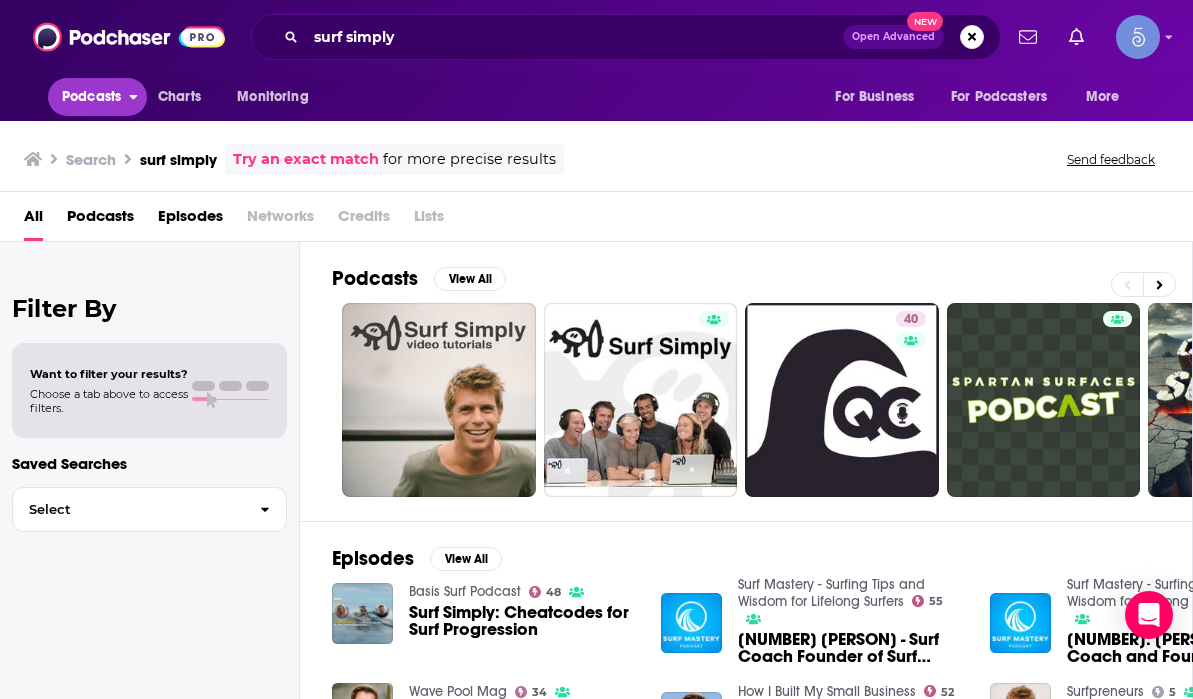 click on "Podcasts" at bounding box center (97, 97) 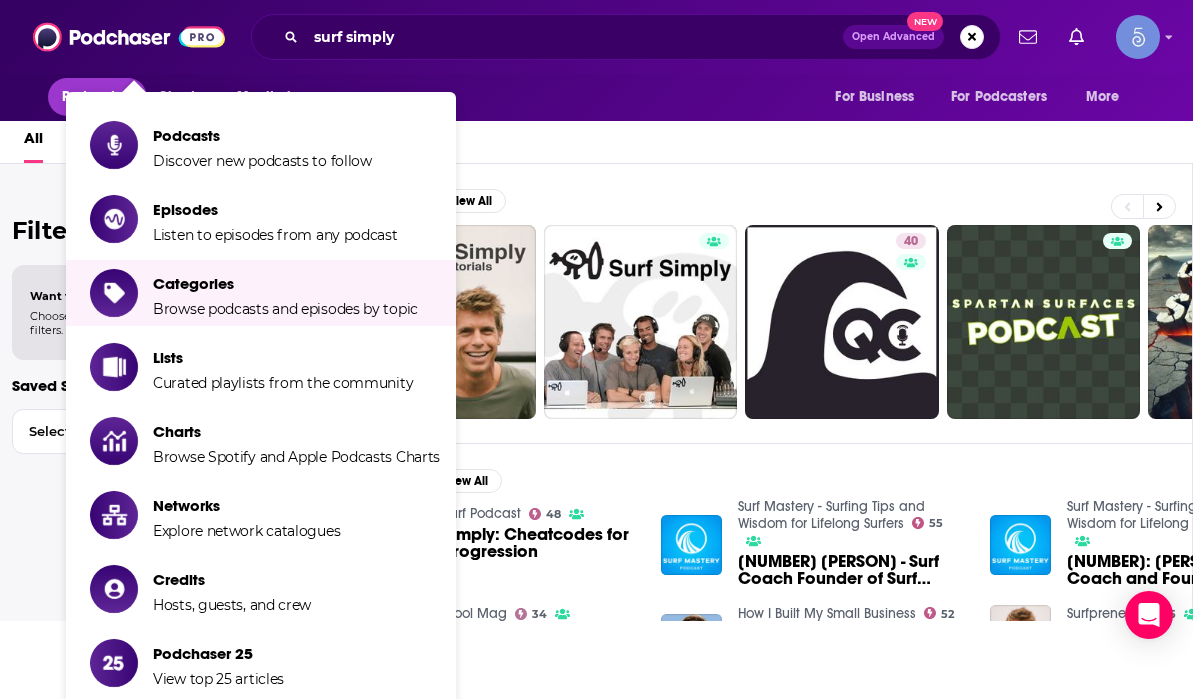 scroll, scrollTop: 0, scrollLeft: 0, axis: both 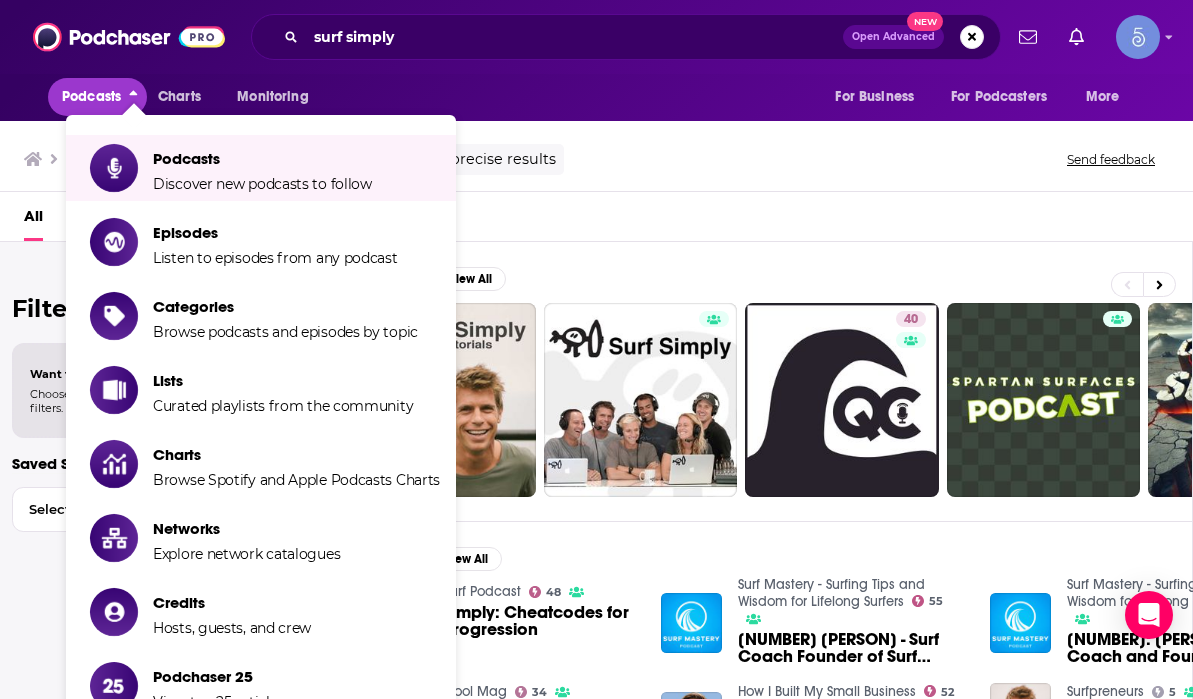 click on "Podcasts" at bounding box center (91, 97) 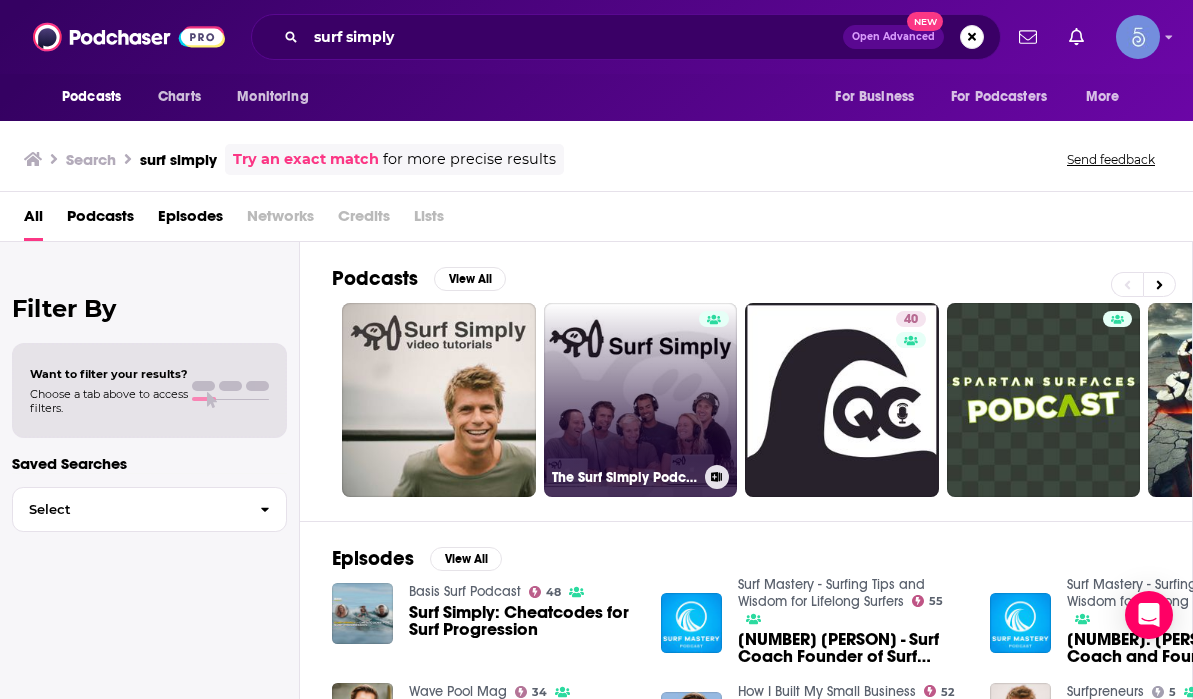 scroll, scrollTop: 410, scrollLeft: 0, axis: vertical 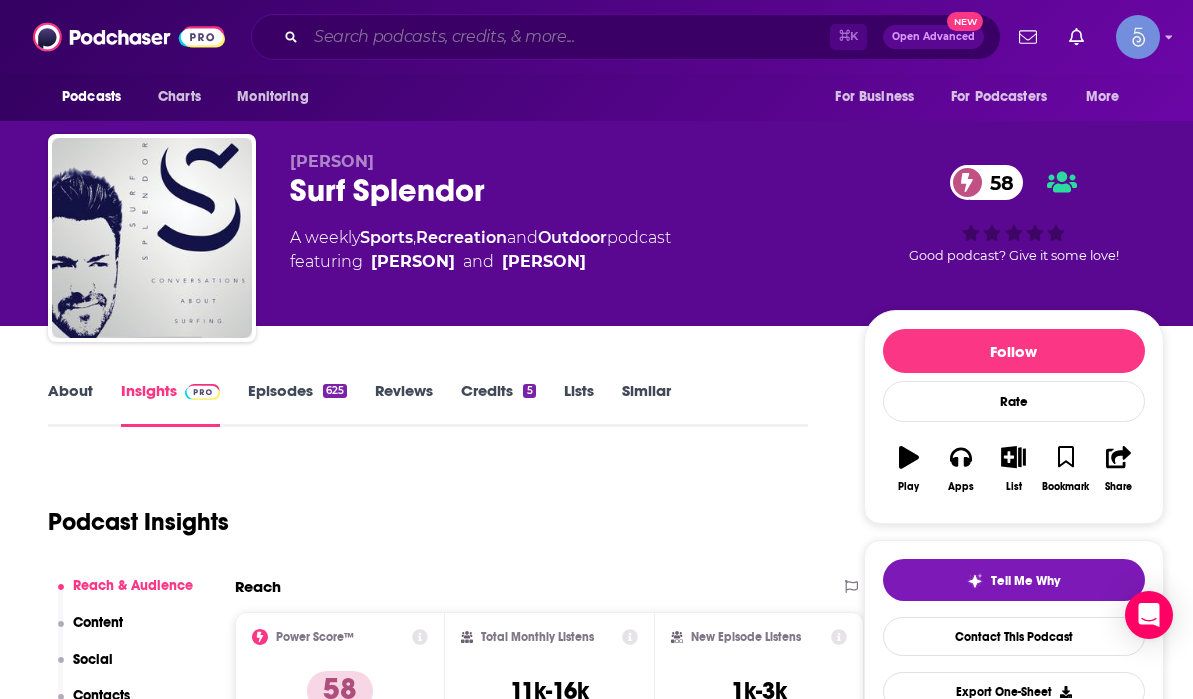 click at bounding box center (568, 37) 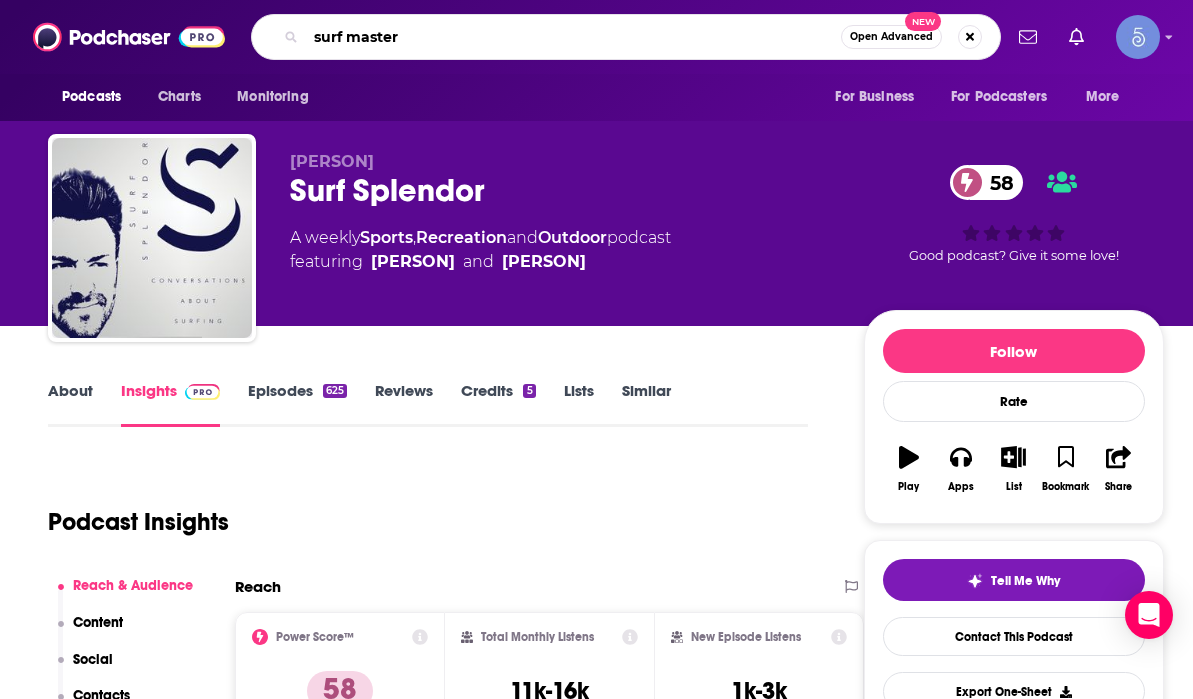 type on "surf mastery" 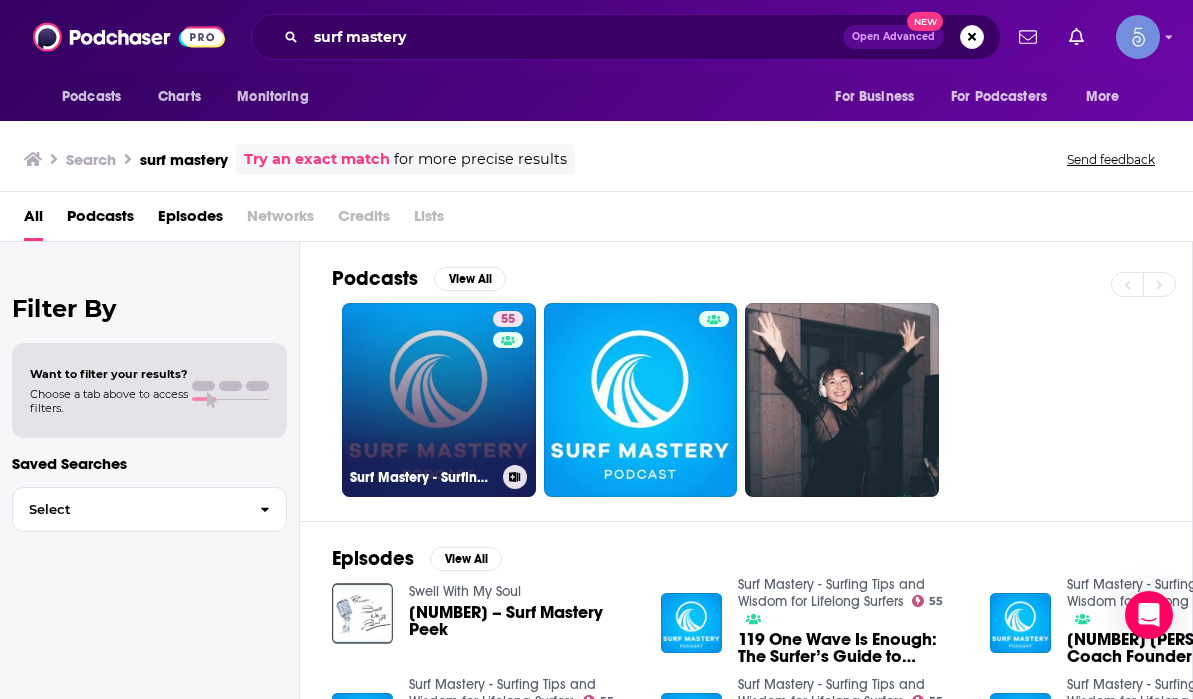 click on "[NUMBER] Surf Mastery - Surfing Tips and Wisdom for Lifelong Surfers" at bounding box center [439, 400] 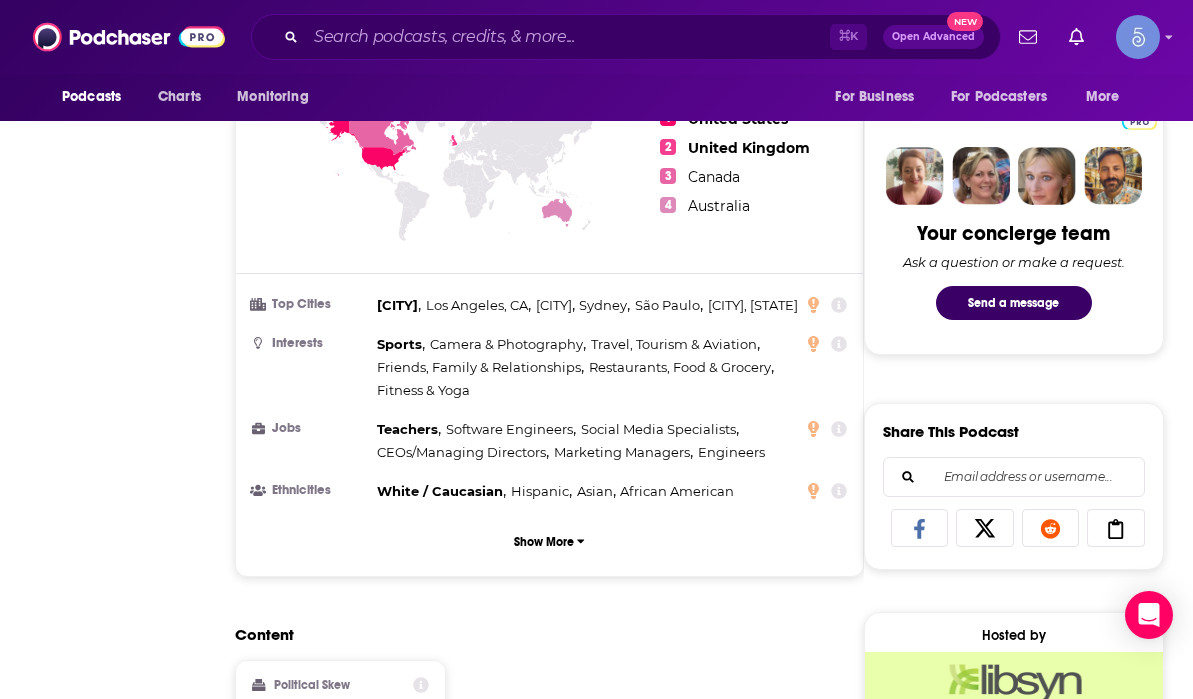 scroll, scrollTop: 0, scrollLeft: 0, axis: both 